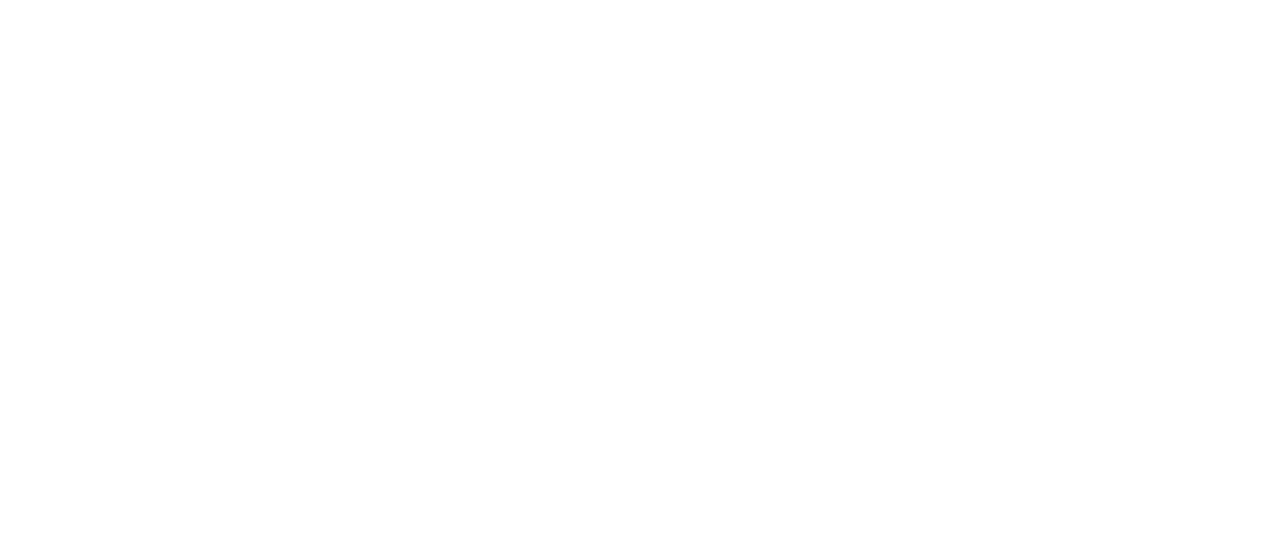scroll, scrollTop: 0, scrollLeft: 0, axis: both 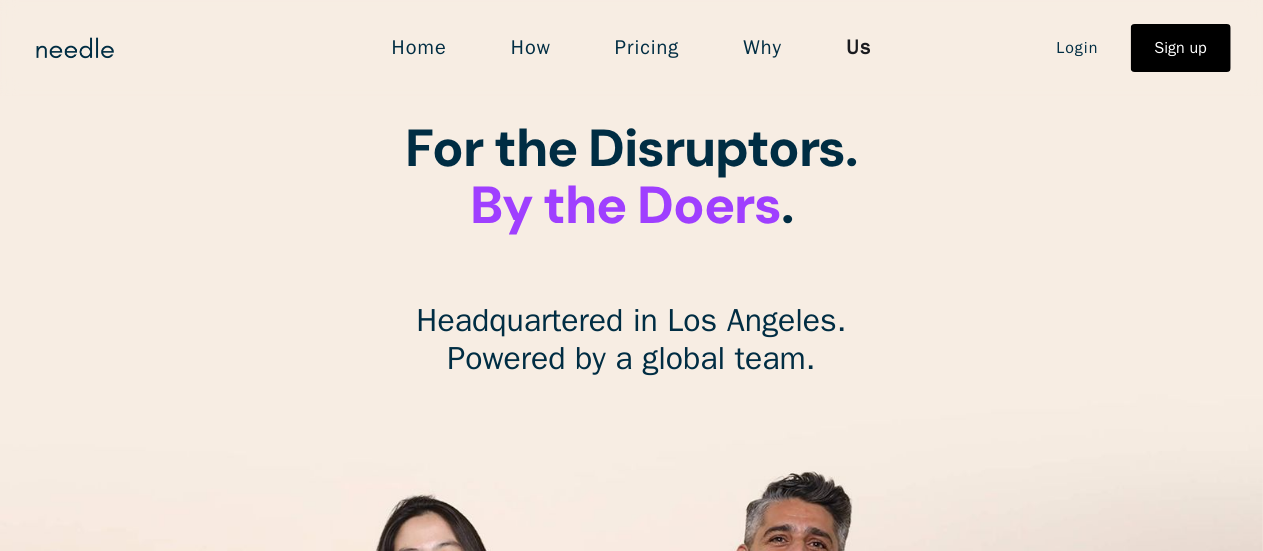 click on "Home" at bounding box center (419, 48) 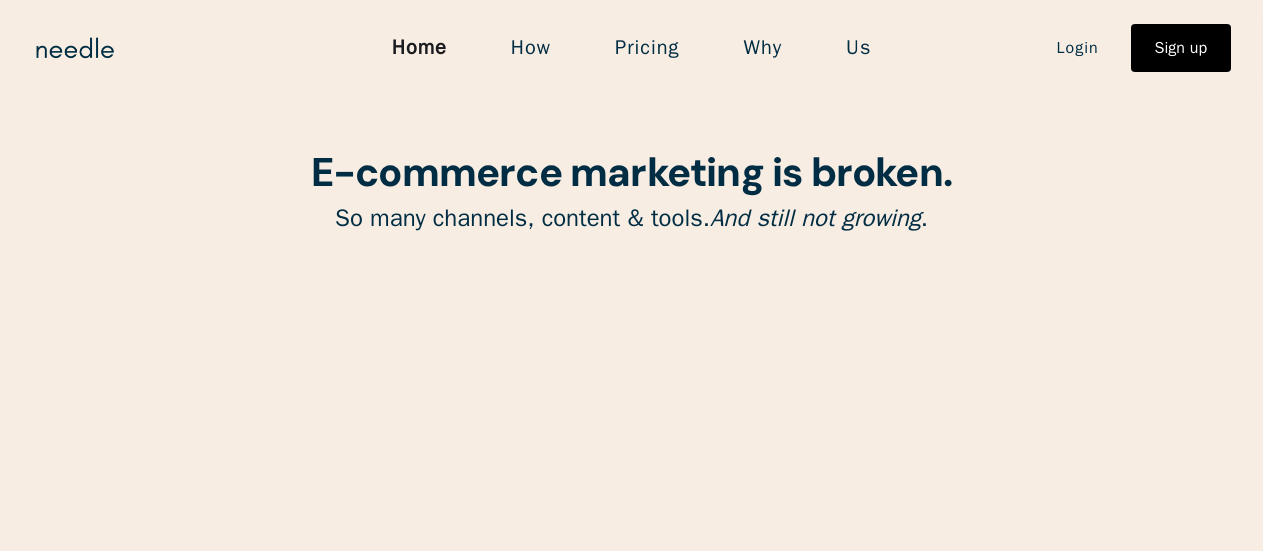 scroll, scrollTop: 0, scrollLeft: 0, axis: both 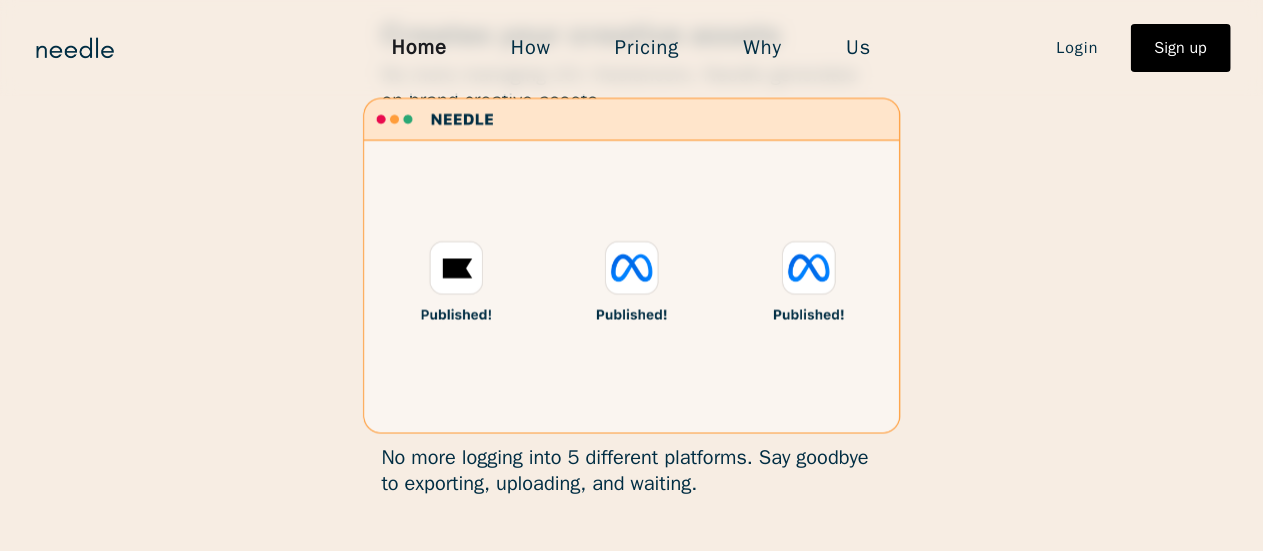 click on "Us" at bounding box center (858, 48) 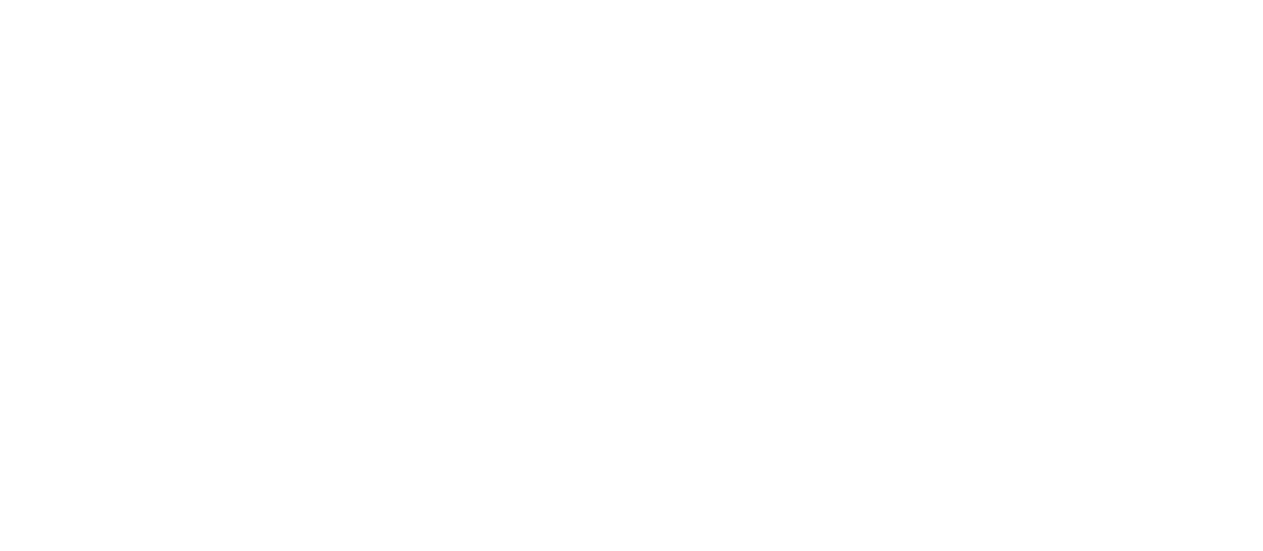 scroll, scrollTop: 0, scrollLeft: 0, axis: both 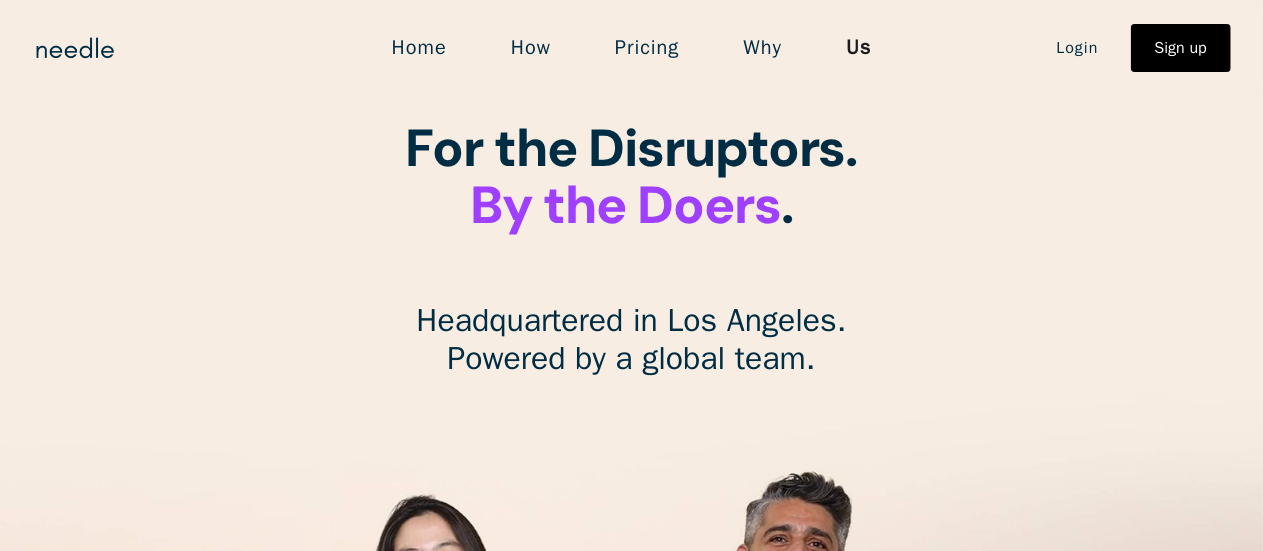 click on "How" at bounding box center (531, 48) 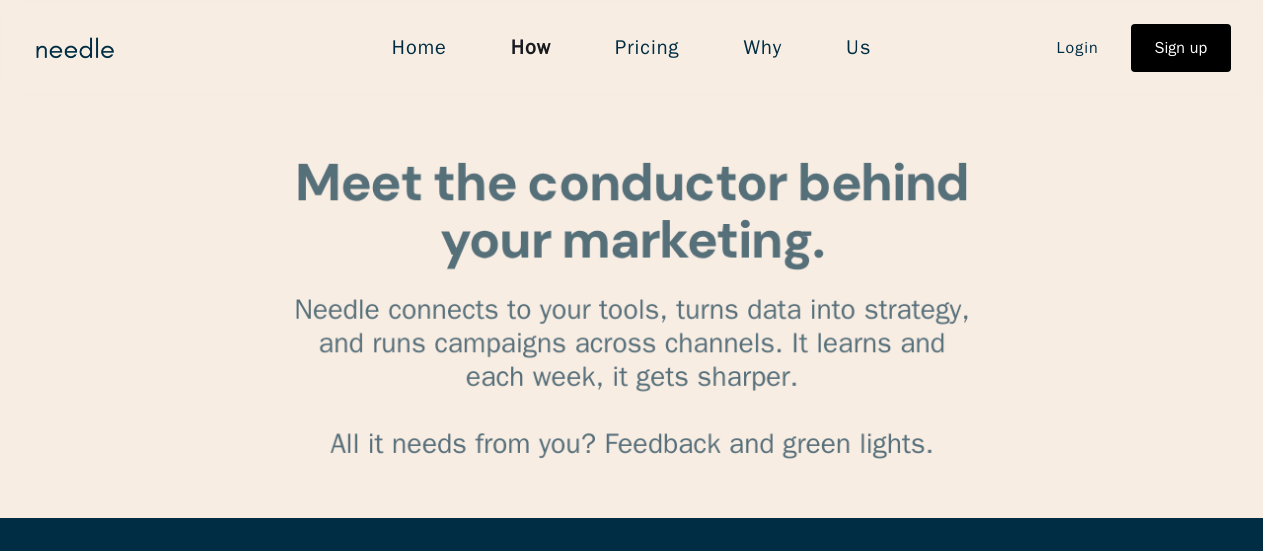 scroll, scrollTop: 0, scrollLeft: 0, axis: both 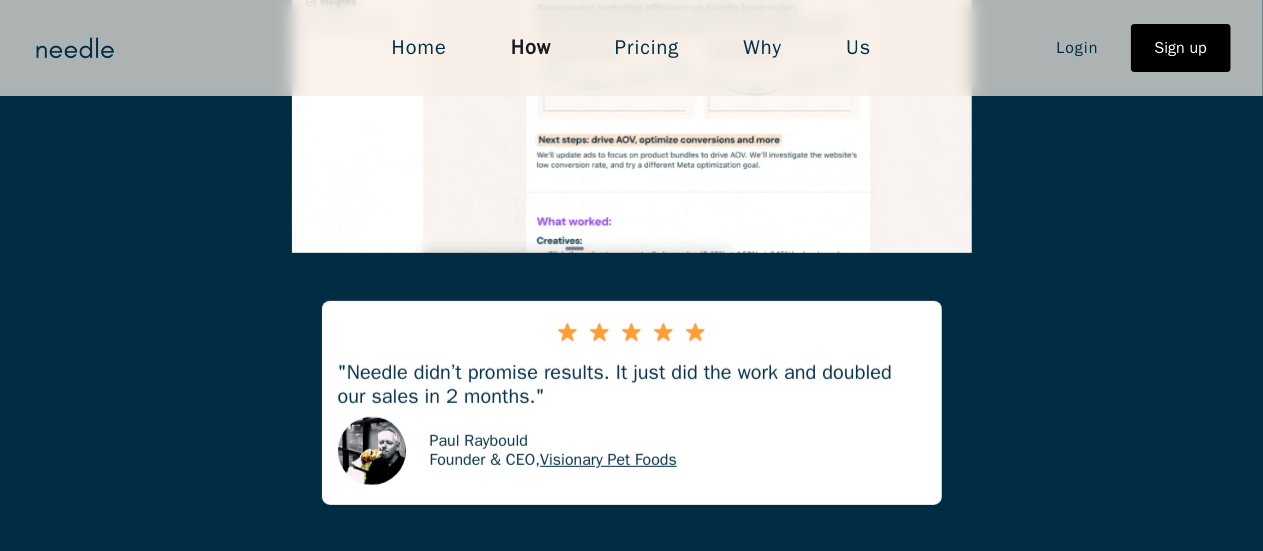 click on "Pricing" at bounding box center (647, 48) 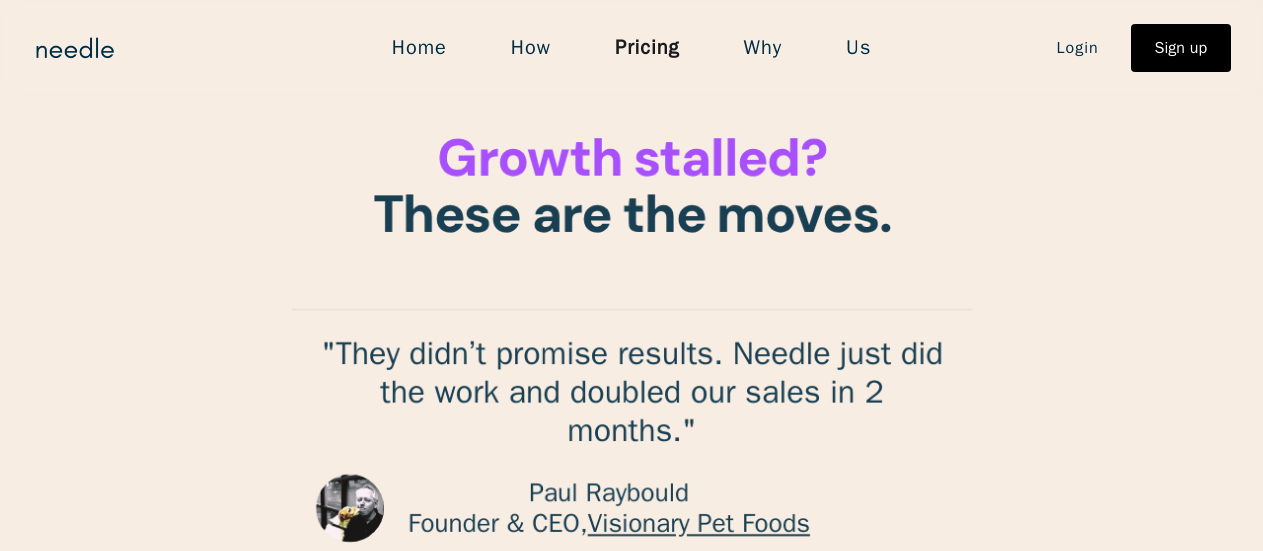 scroll, scrollTop: 0, scrollLeft: 0, axis: both 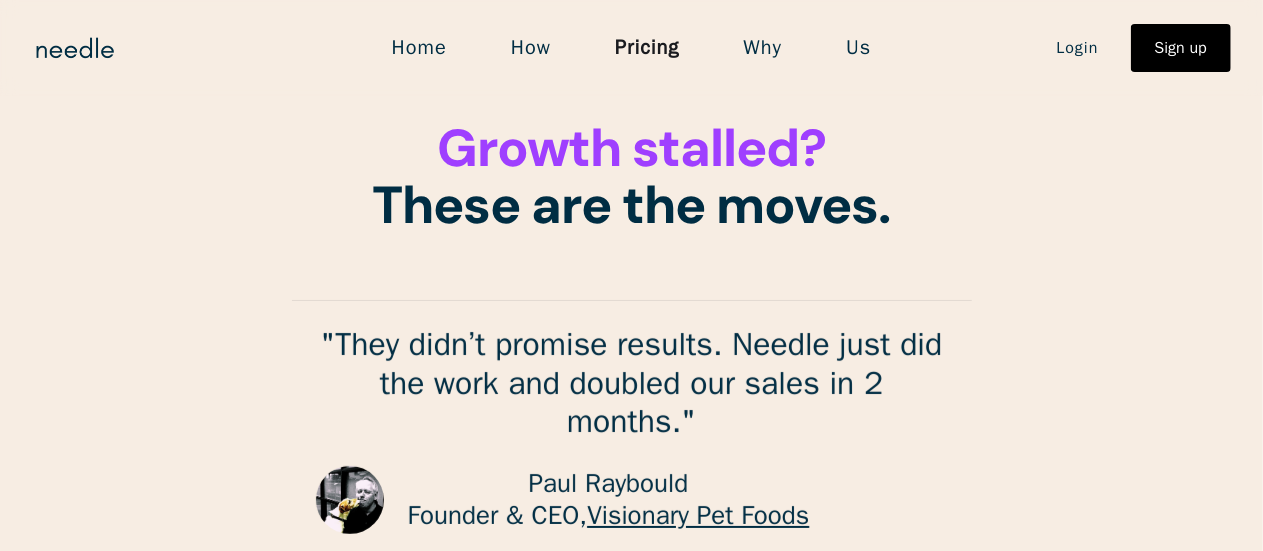 click on "Why" at bounding box center [763, 48] 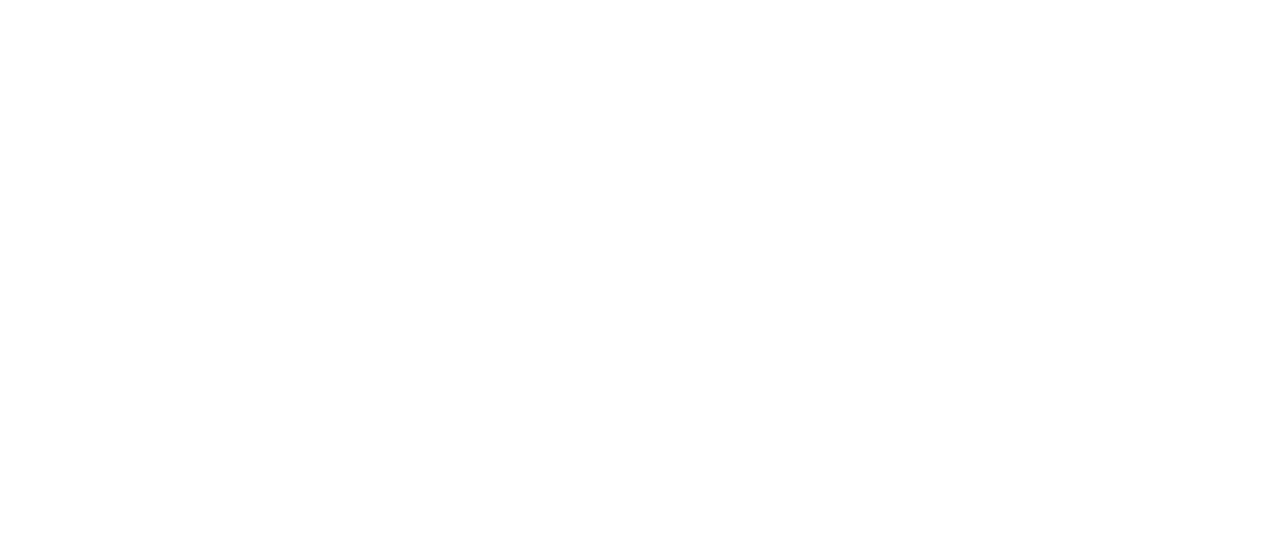 scroll, scrollTop: 0, scrollLeft: 0, axis: both 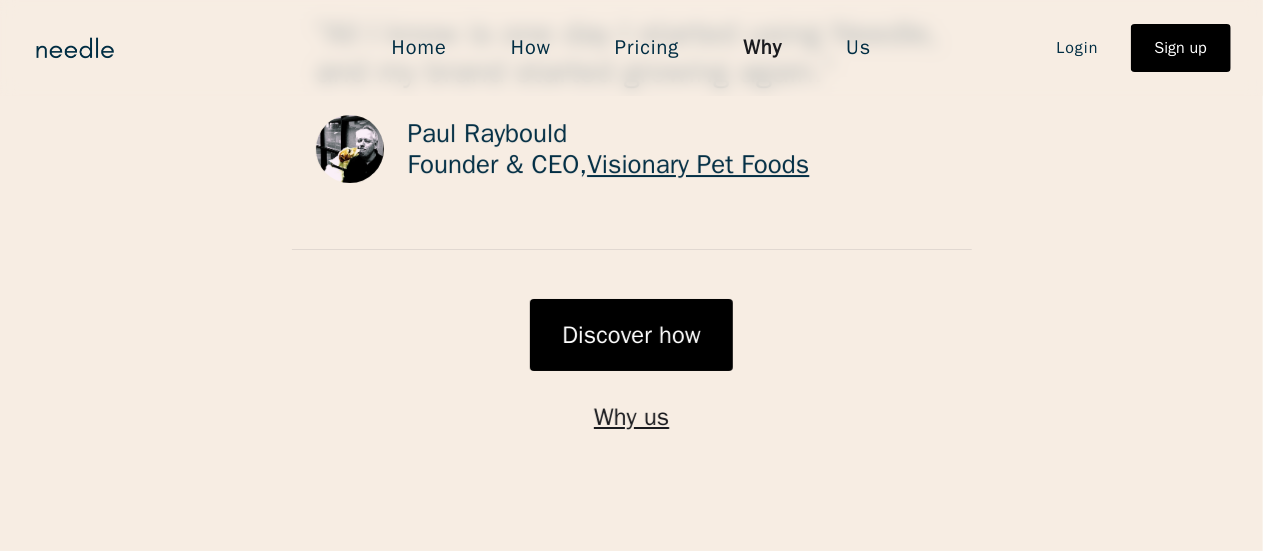 click on "How" at bounding box center [531, 48] 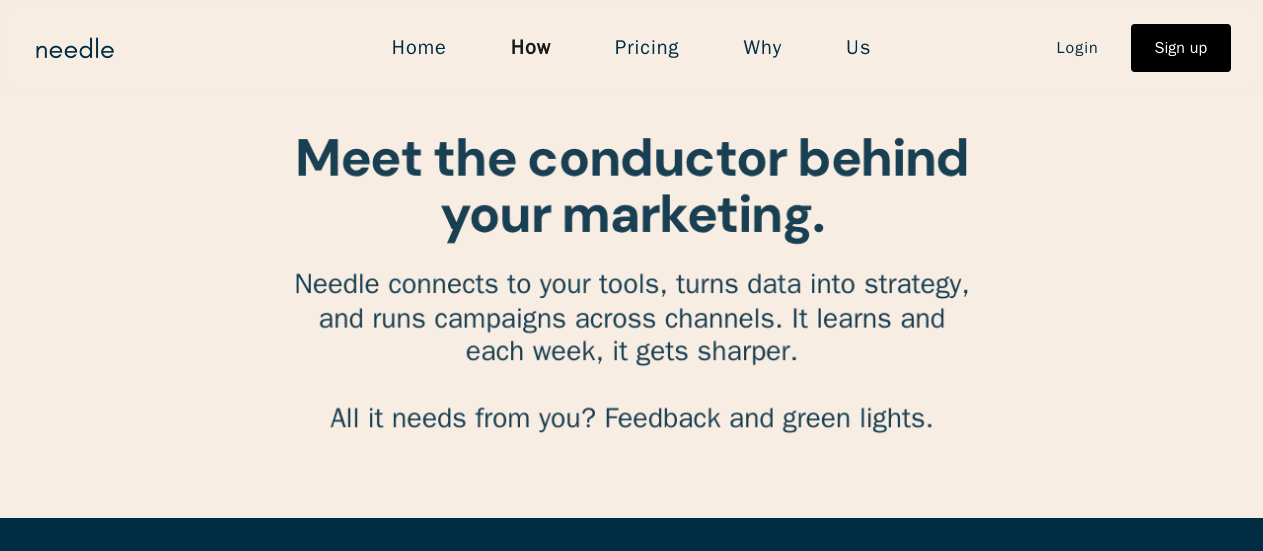 scroll, scrollTop: 0, scrollLeft: 0, axis: both 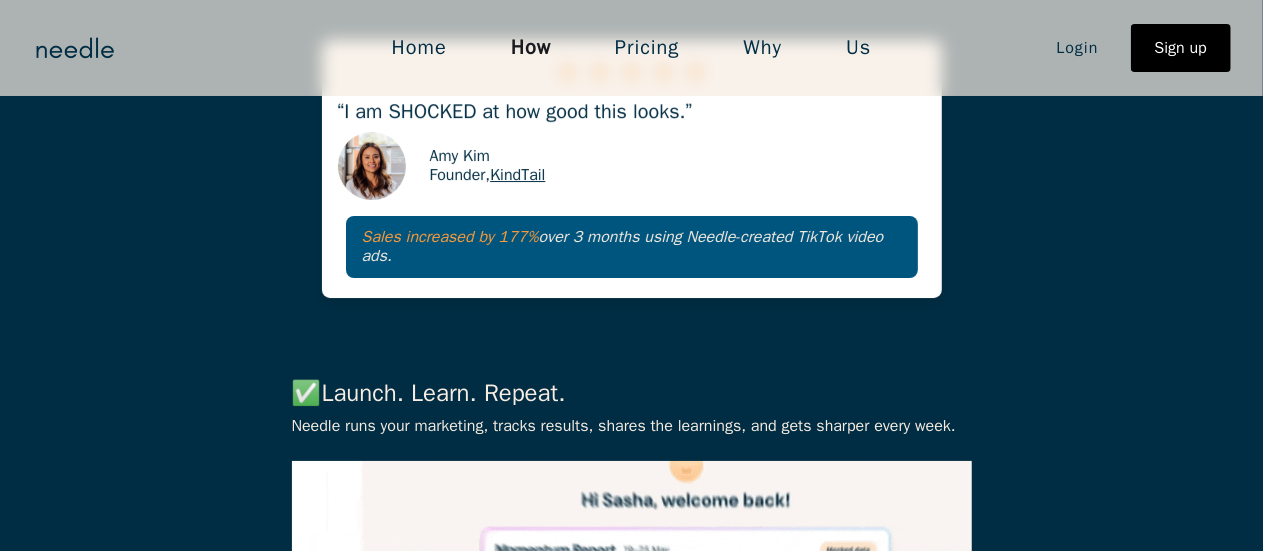click on "Why" at bounding box center [763, 48] 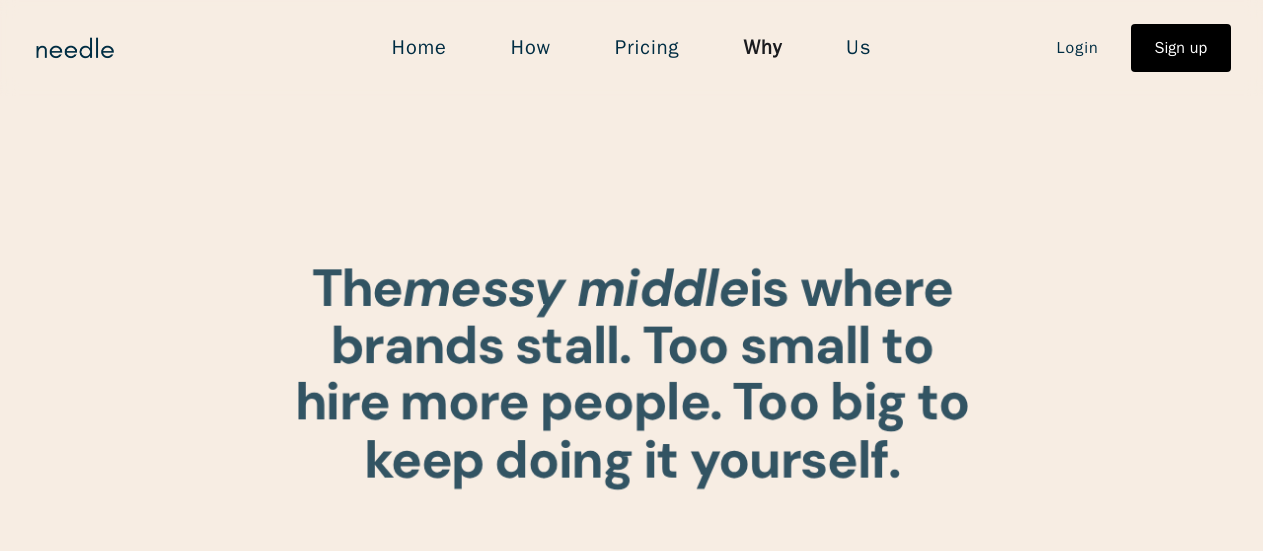 scroll, scrollTop: 0, scrollLeft: 0, axis: both 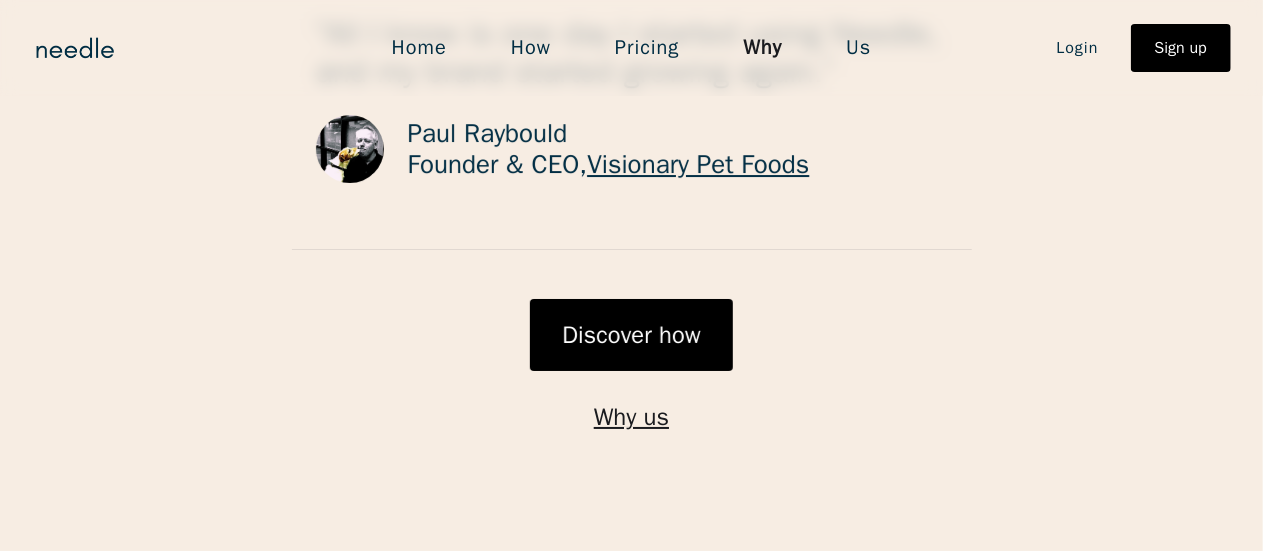 click on "Pricing" at bounding box center [647, 48] 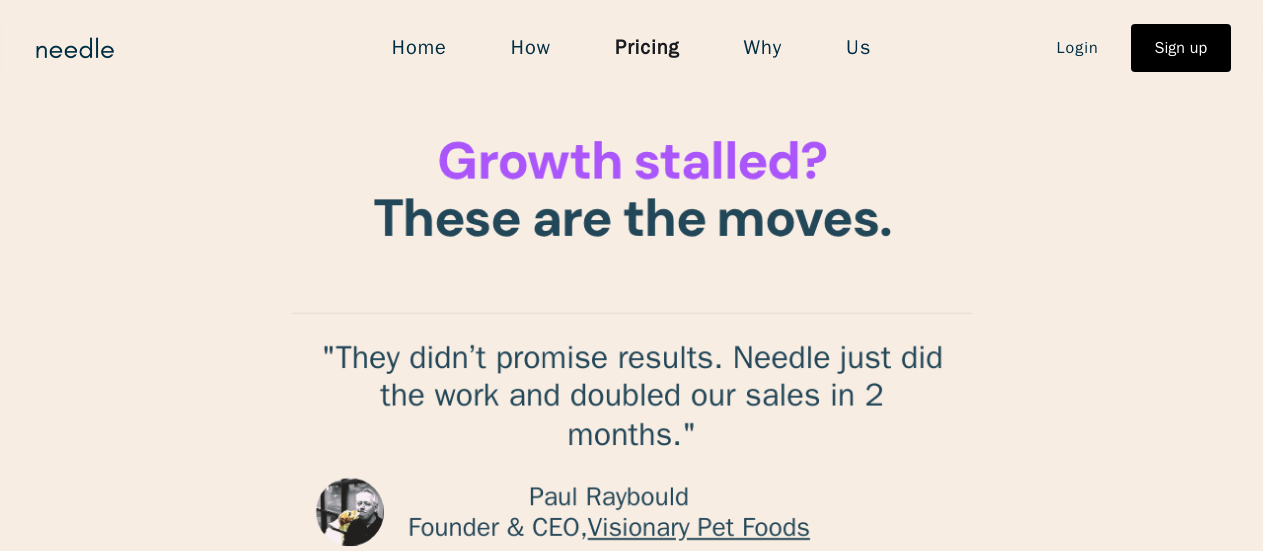 scroll, scrollTop: 0, scrollLeft: 0, axis: both 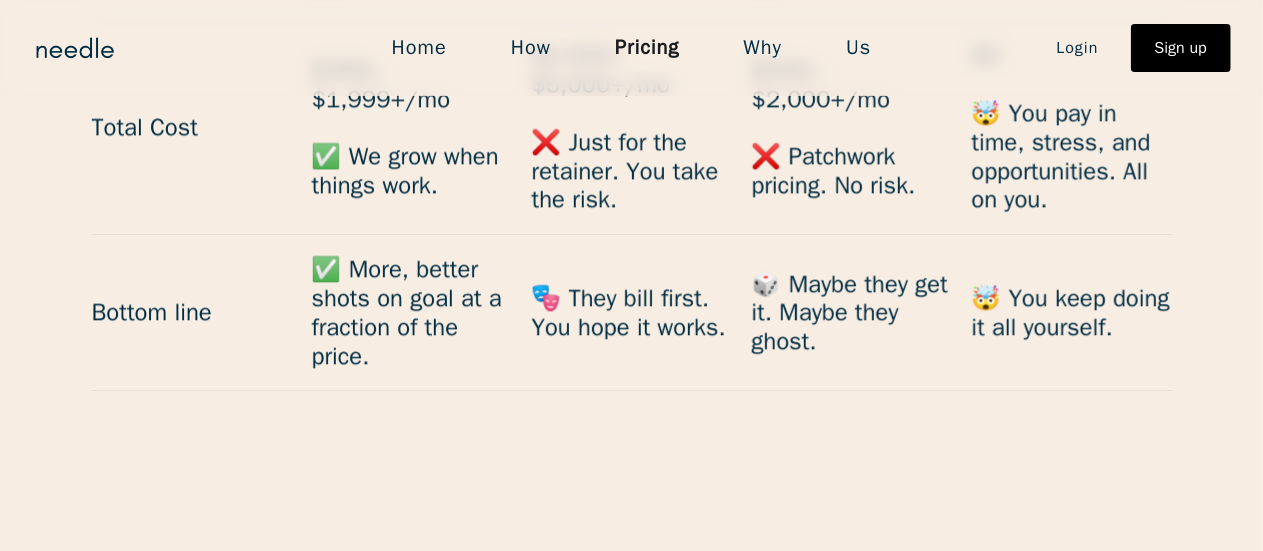 click on "Home" at bounding box center (419, 48) 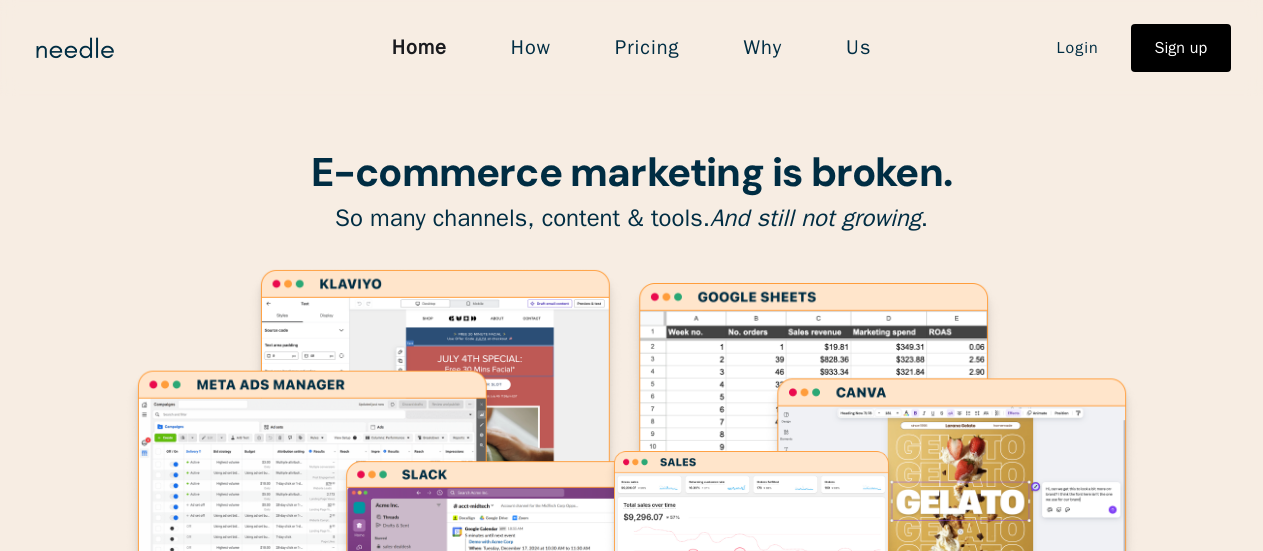 scroll, scrollTop: 0, scrollLeft: 0, axis: both 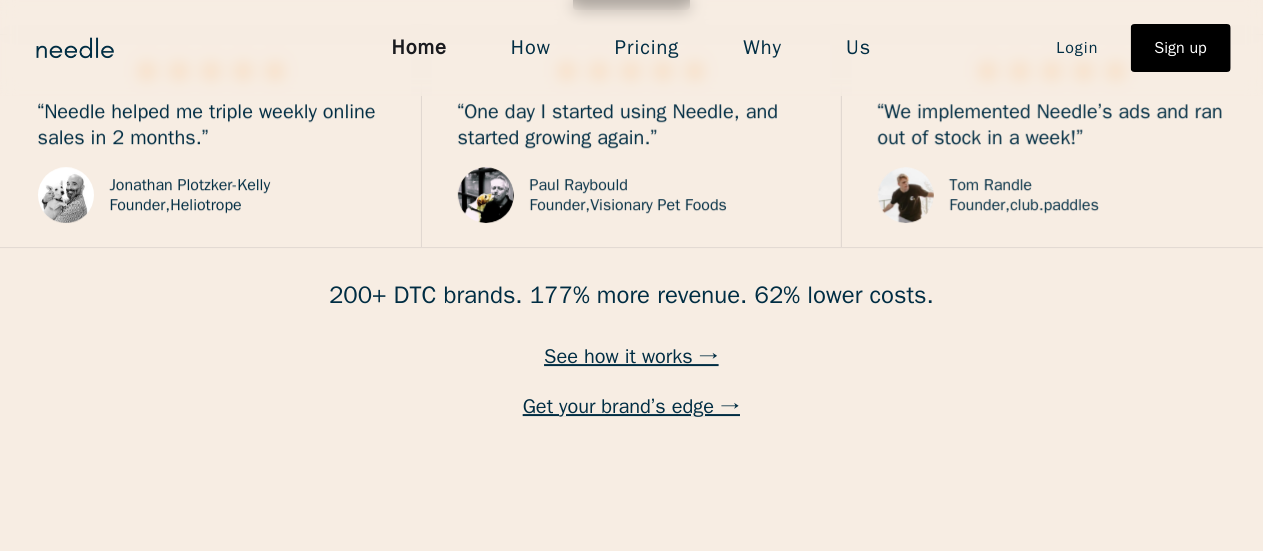 click on "Us" at bounding box center (858, 48) 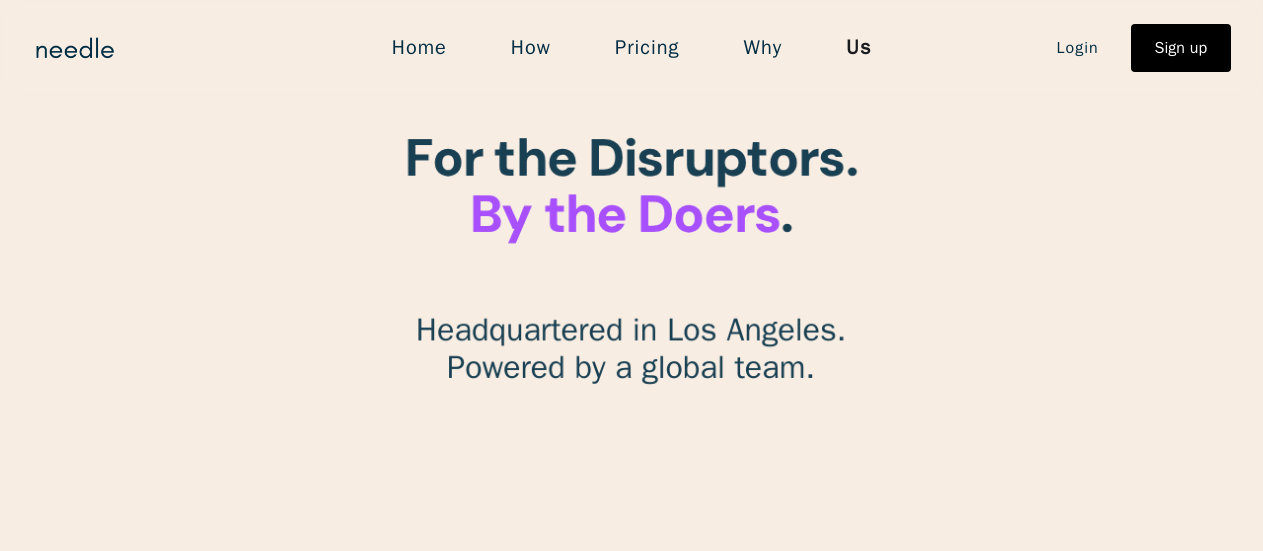 scroll, scrollTop: 0, scrollLeft: 0, axis: both 